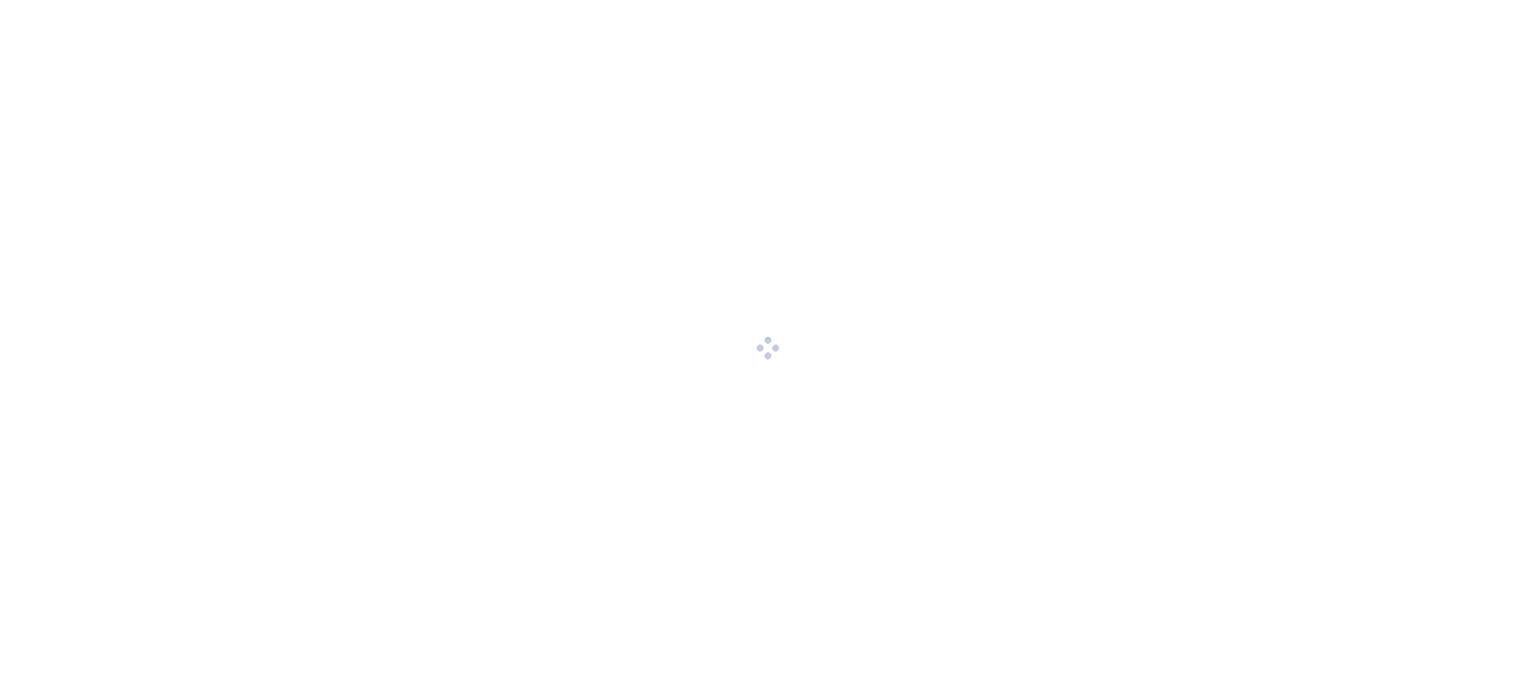 scroll, scrollTop: 0, scrollLeft: 0, axis: both 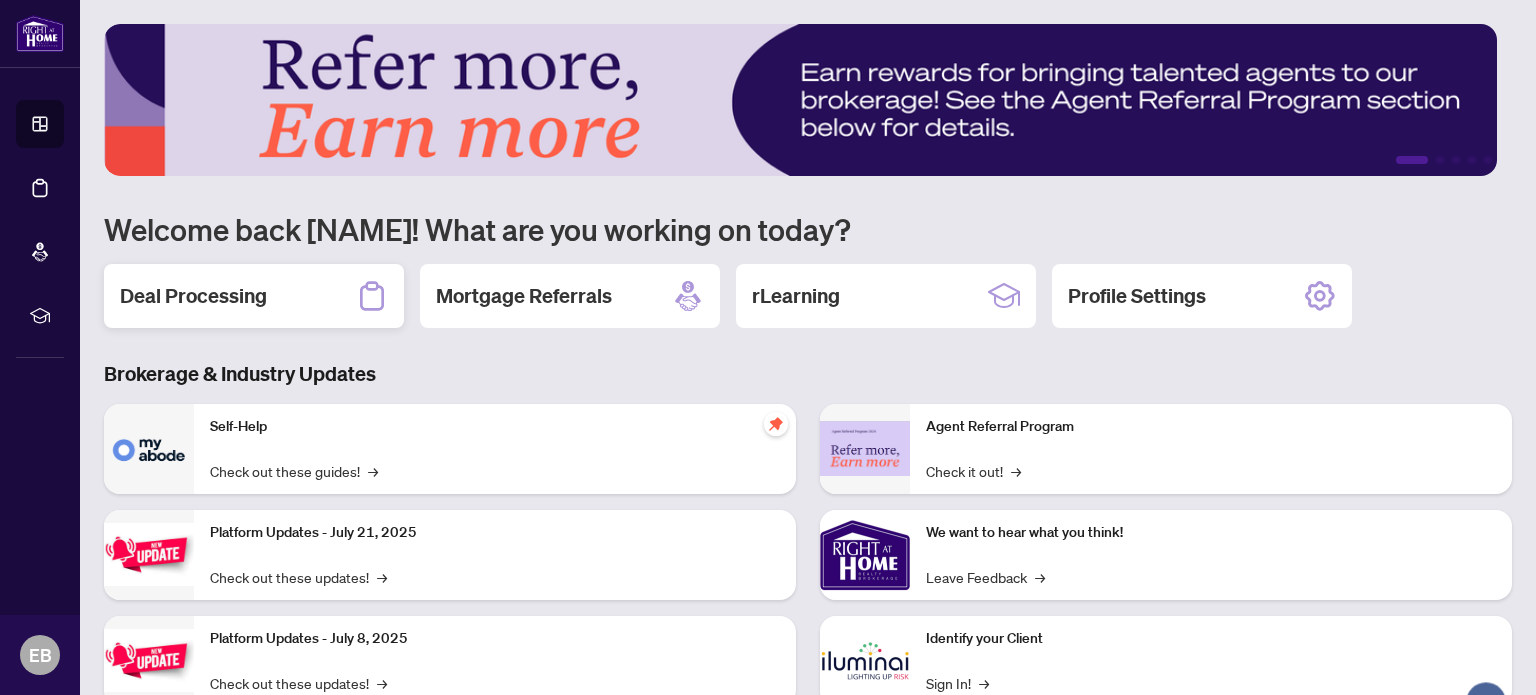 click on "Deal Processing" at bounding box center (193, 296) 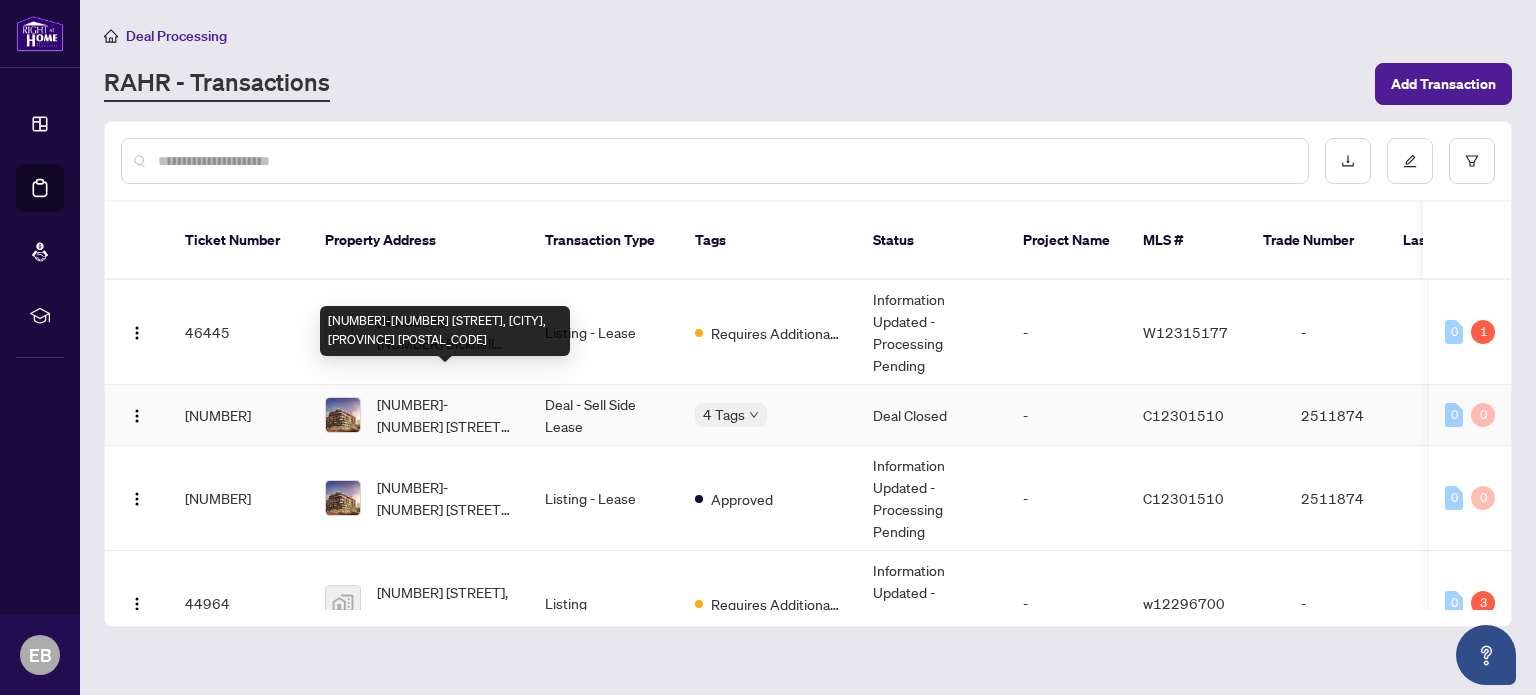 click on "[NUMBER]-[NUMBER] [STREET], [CITY], [PROVINCE] [POSTAL_CODE]" at bounding box center (445, 415) 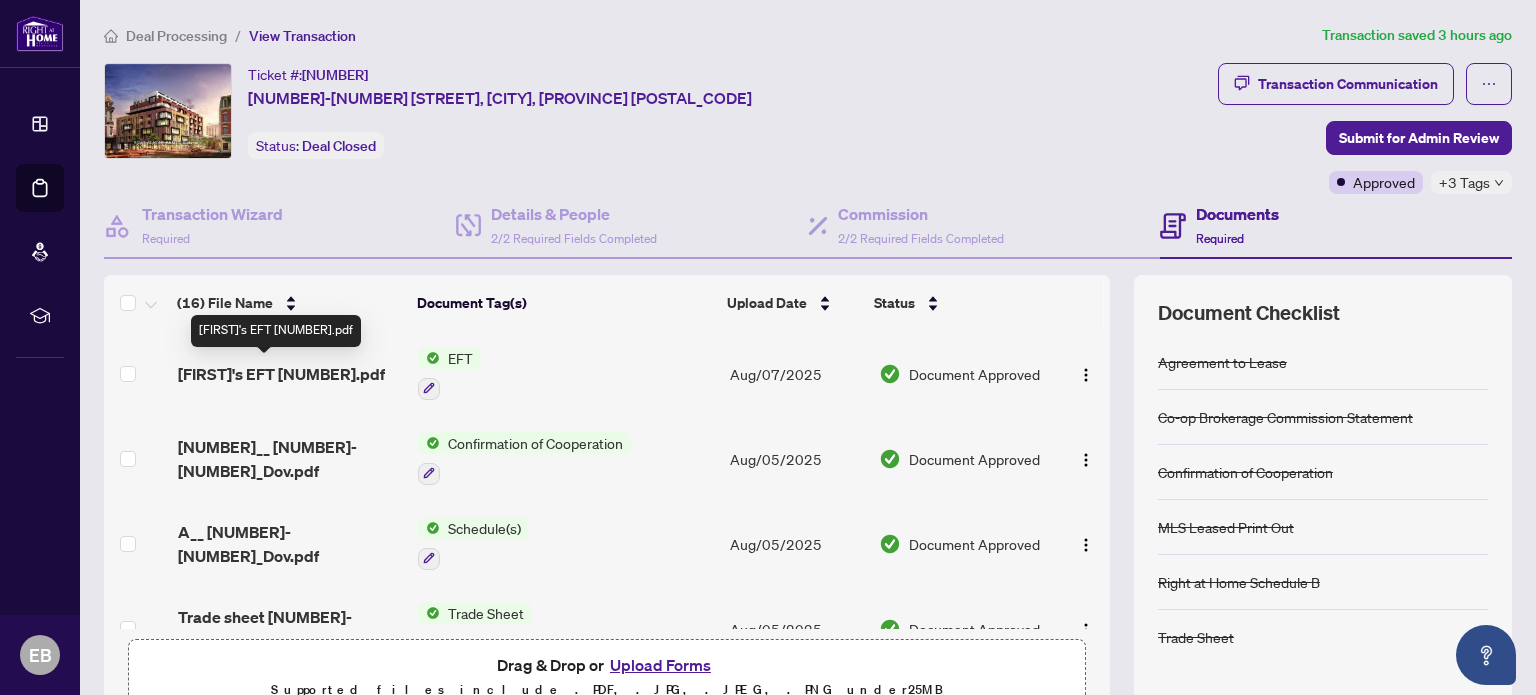 click on "[FIRST]'s EFT [NUMBER].pdf" at bounding box center [281, 374] 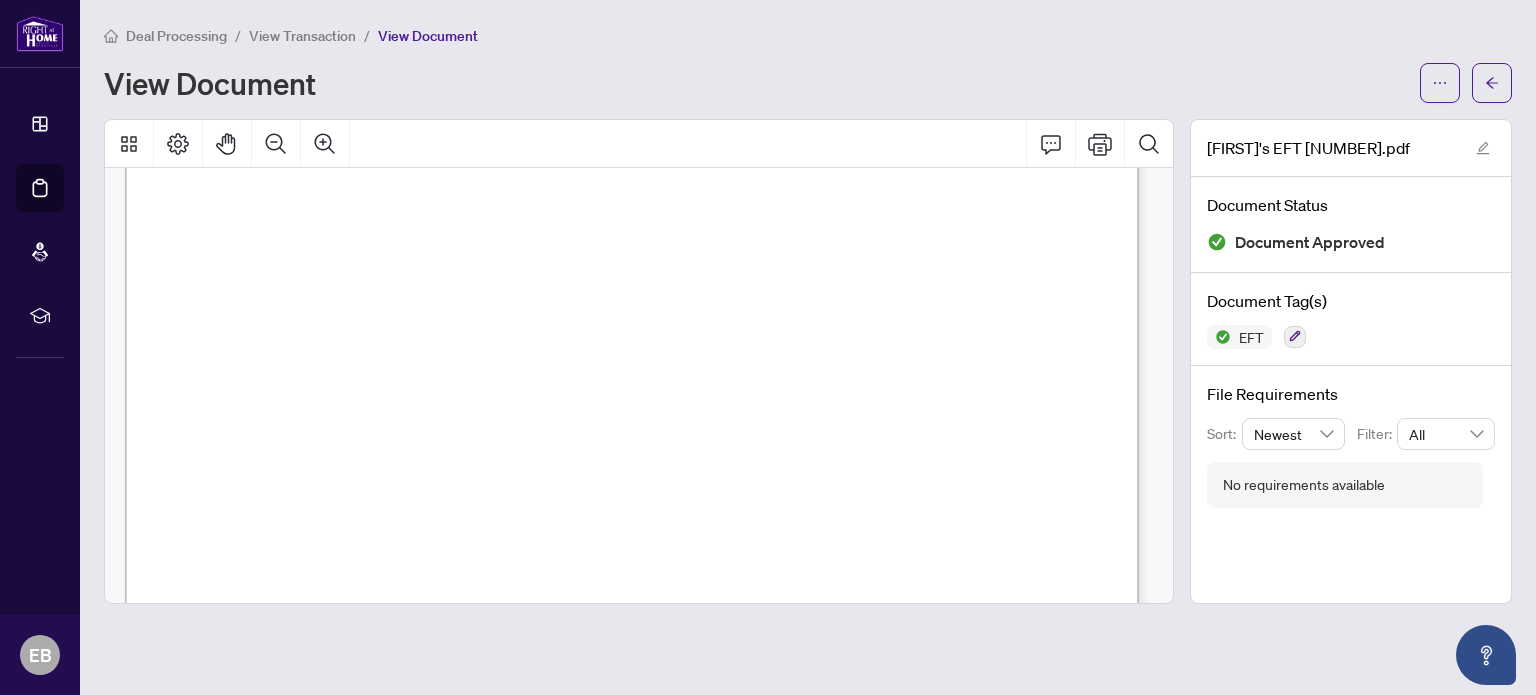scroll, scrollTop: 0, scrollLeft: 0, axis: both 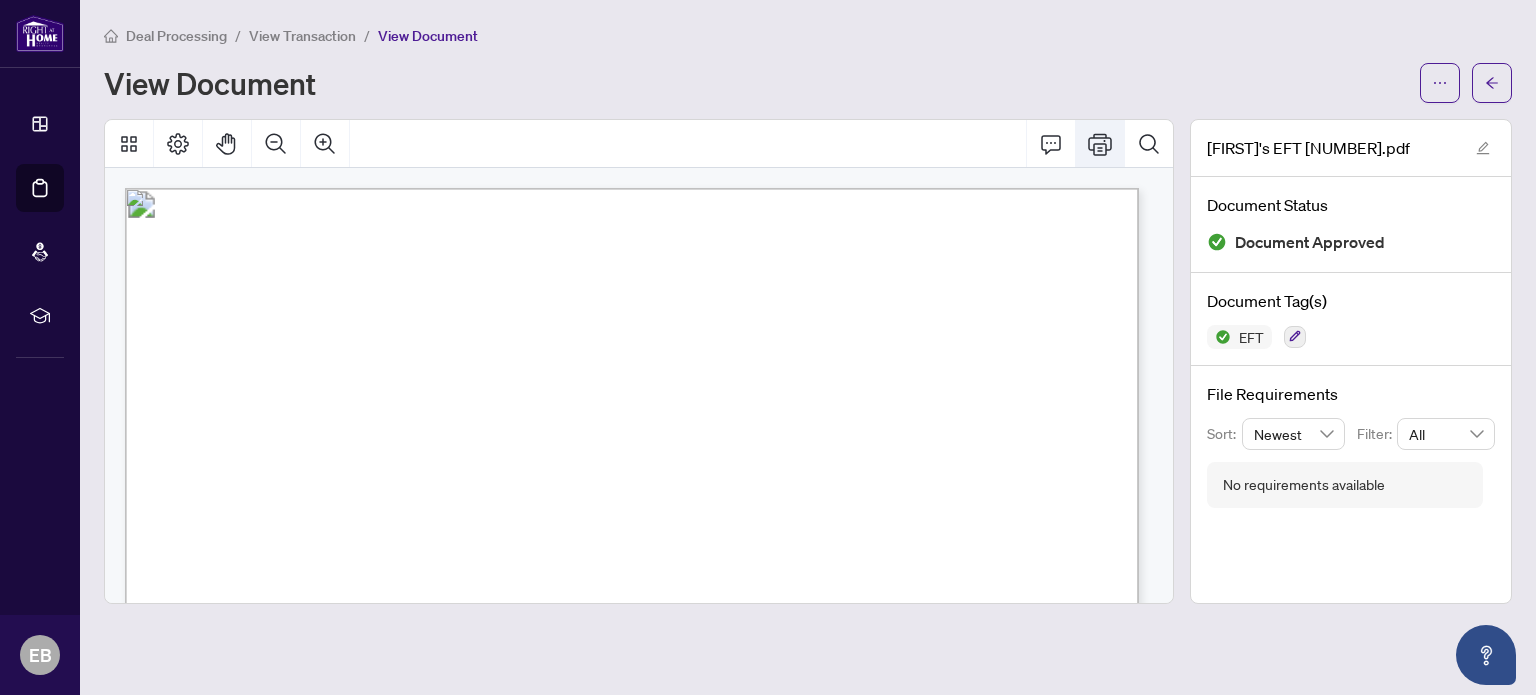 click 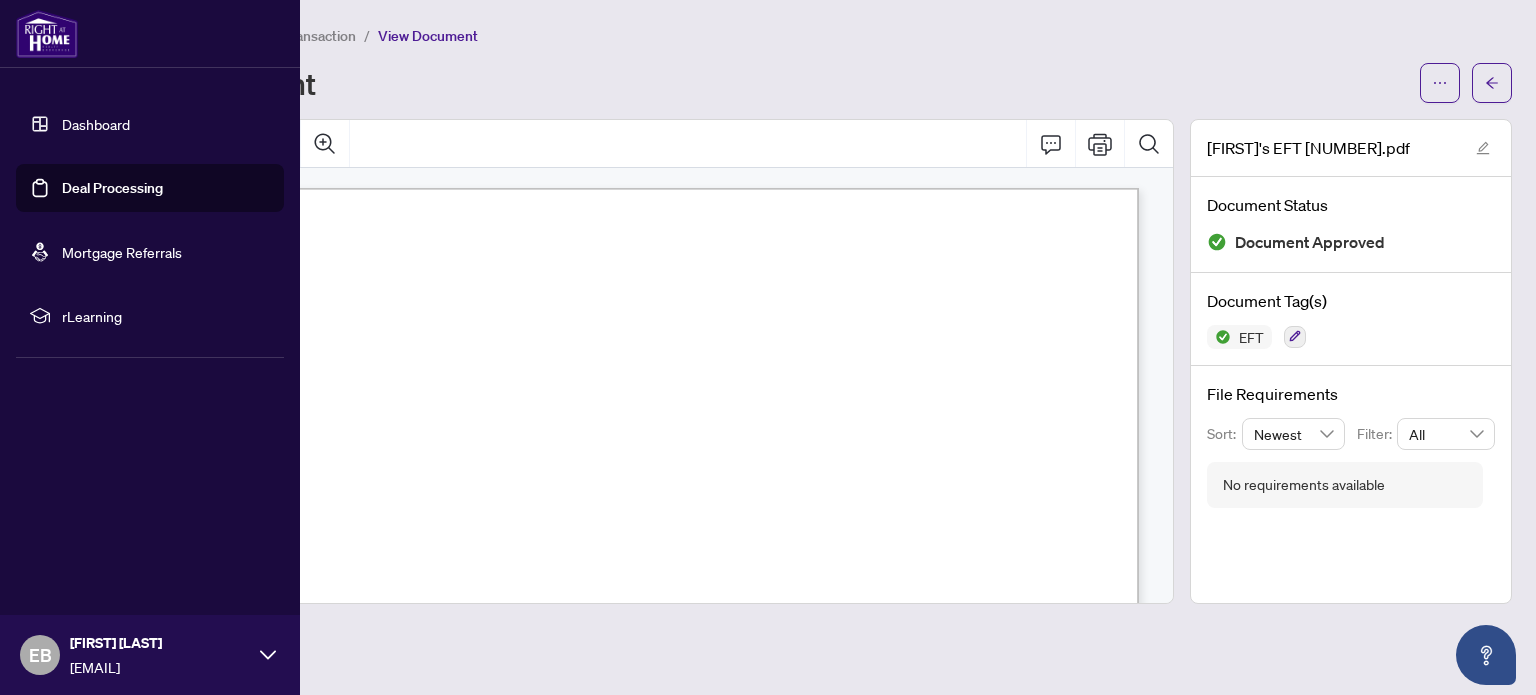 click on "Deal Processing" at bounding box center (112, 188) 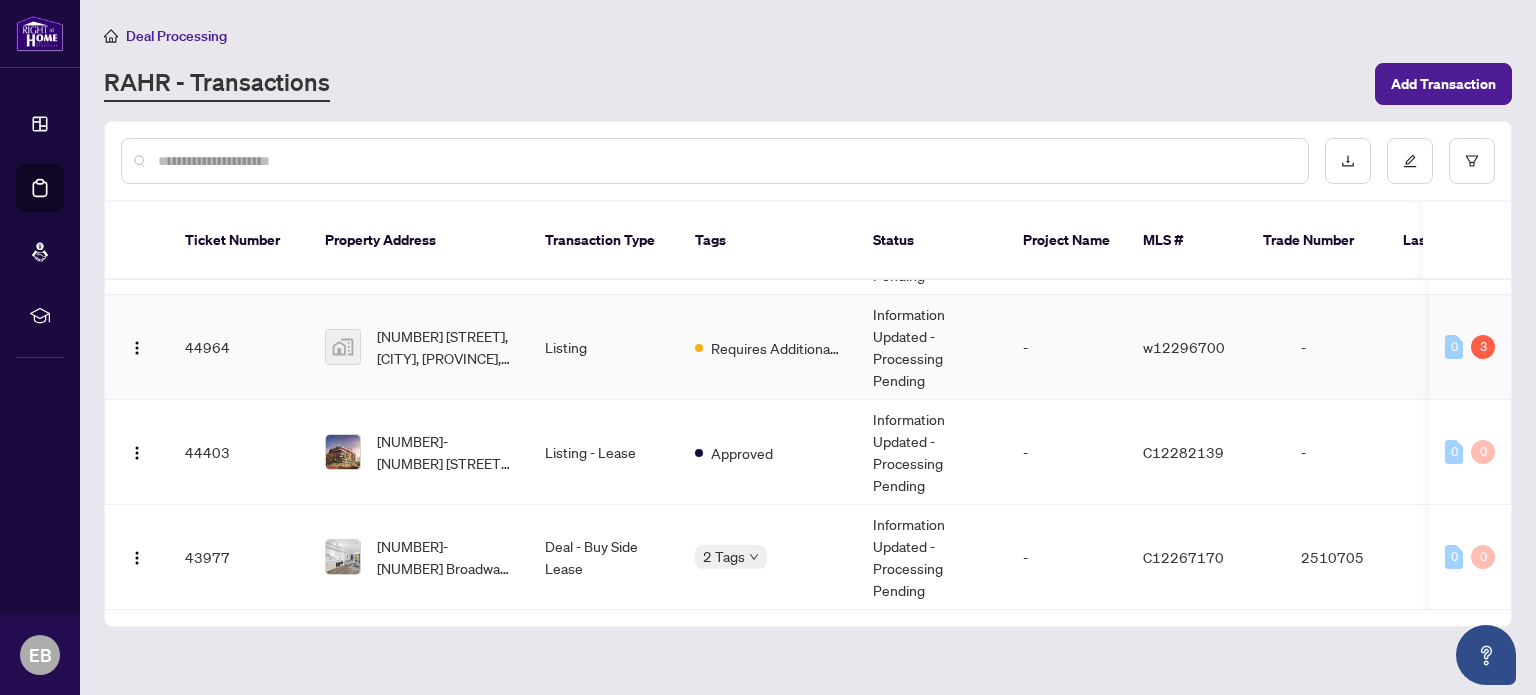 scroll, scrollTop: 300, scrollLeft: 0, axis: vertical 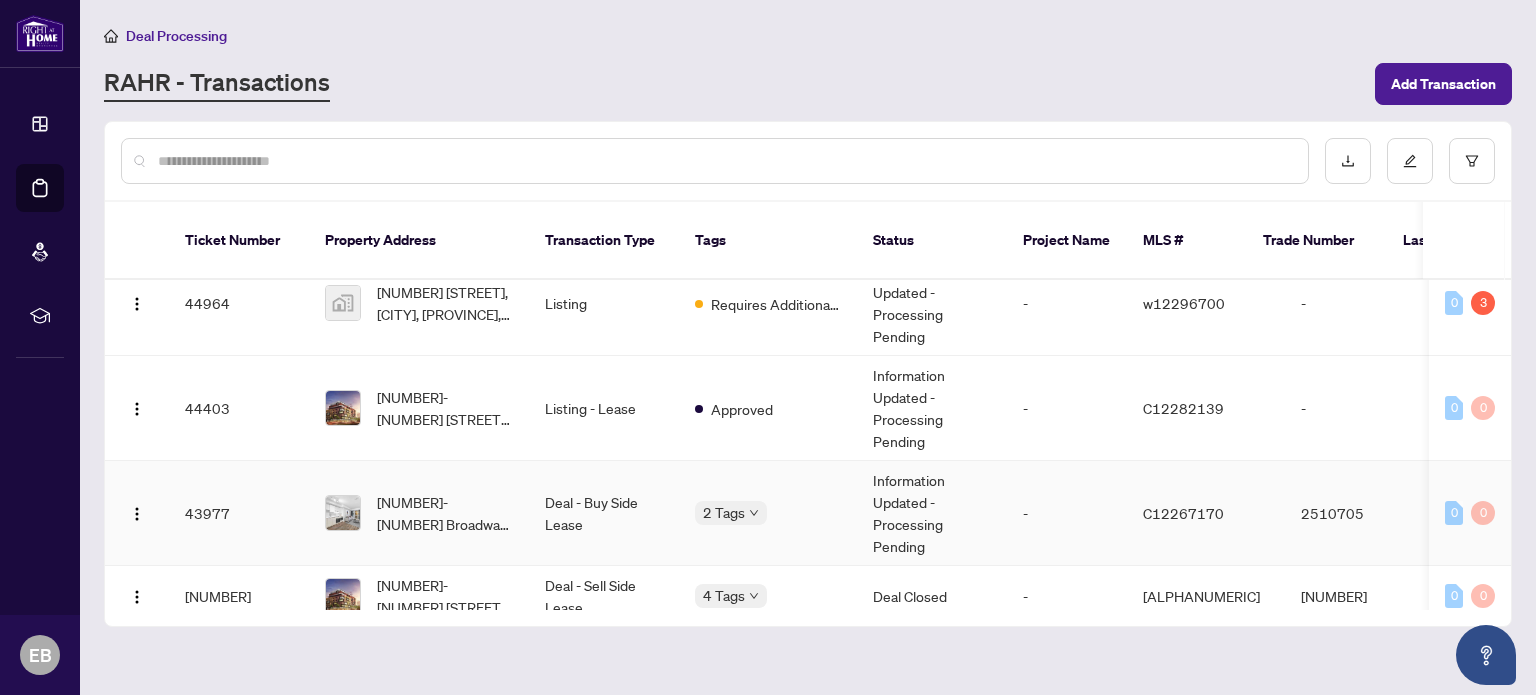 click on "[NUMBER]-[NUMBER] Broadway Ave, [CITY], [PROVINCE] [POSTAL_CODE]" at bounding box center [445, 513] 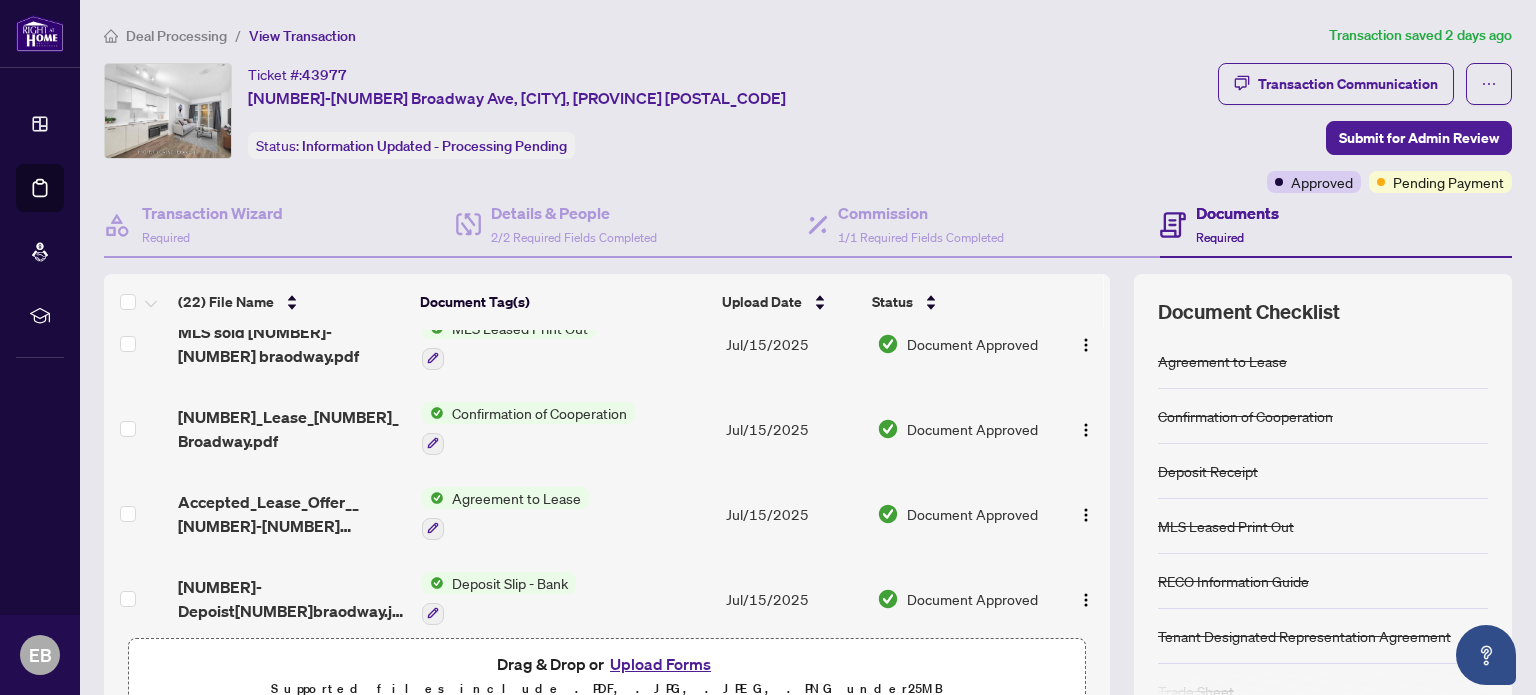 scroll, scrollTop: 1474, scrollLeft: 0, axis: vertical 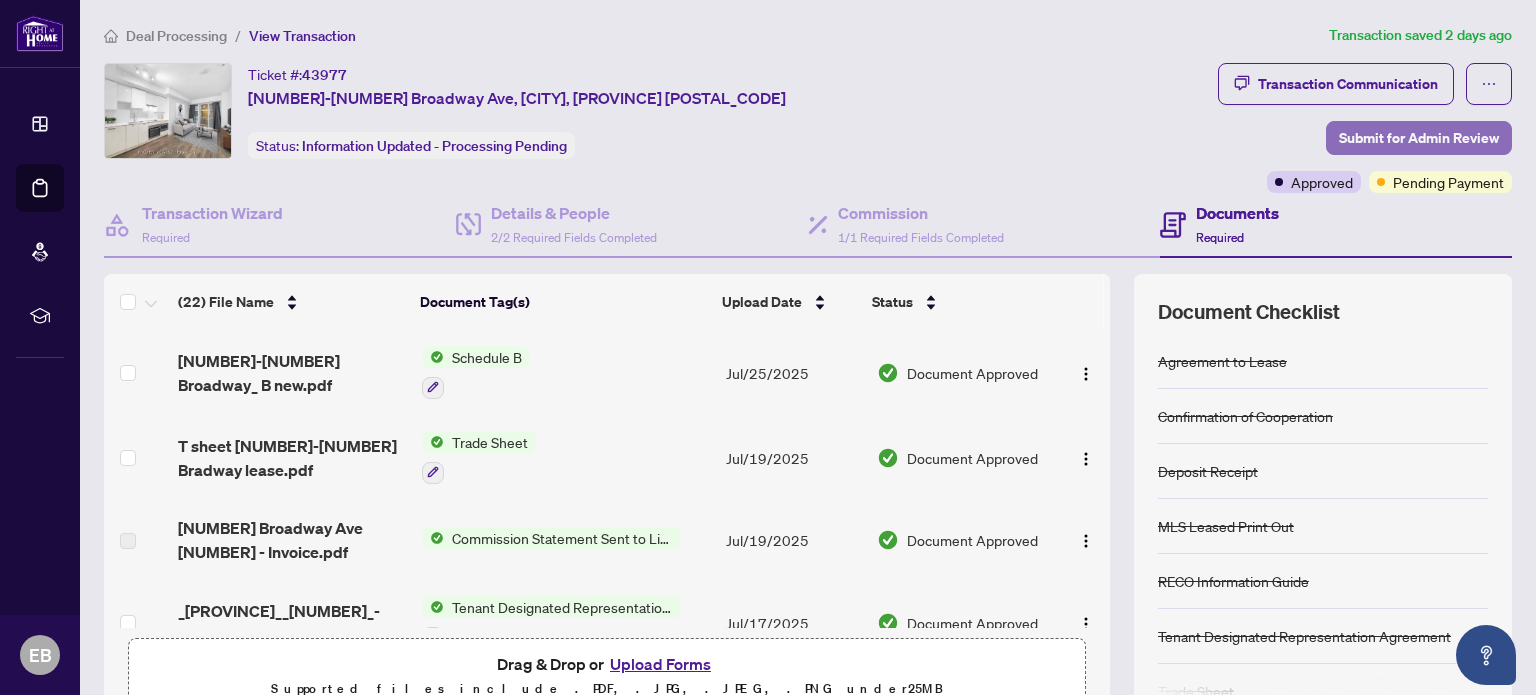 click on "Submit for Admin Review" at bounding box center [1419, 138] 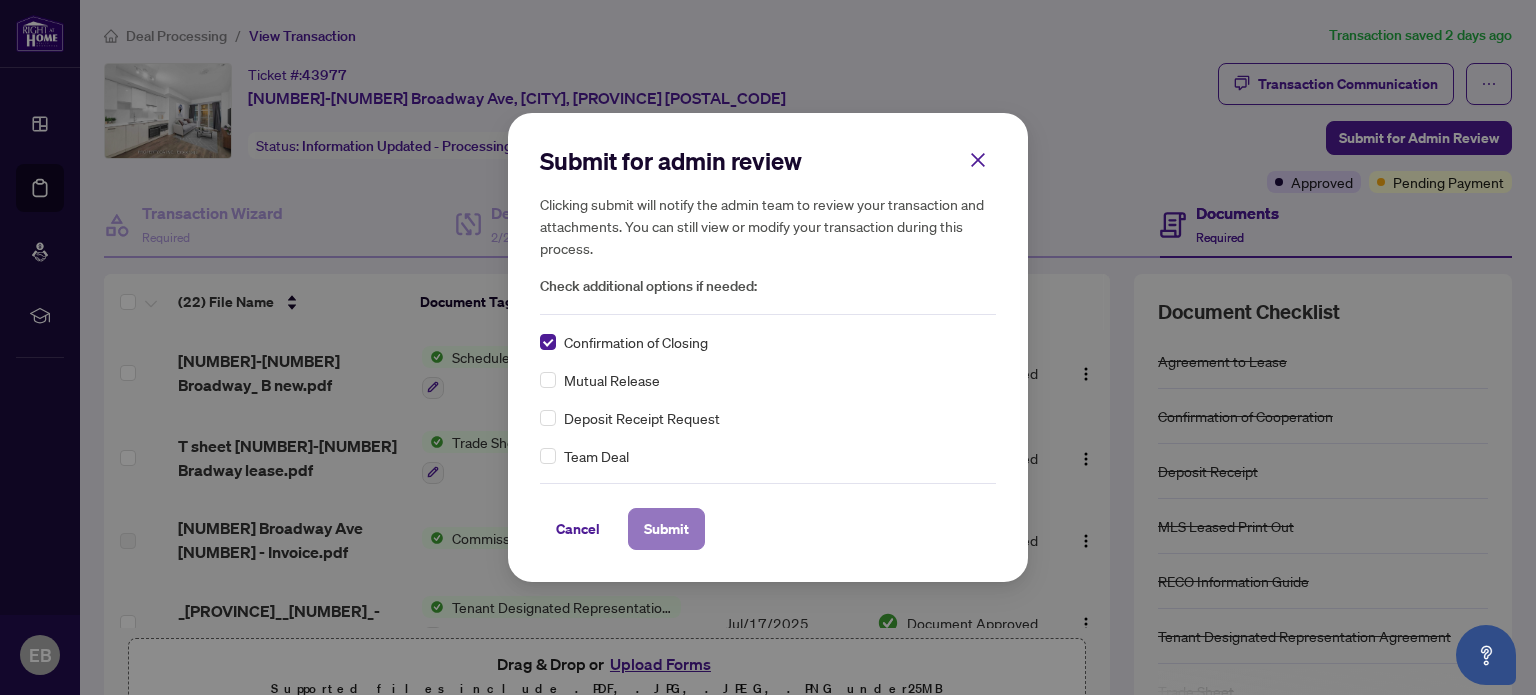 click on "Submit" at bounding box center (666, 529) 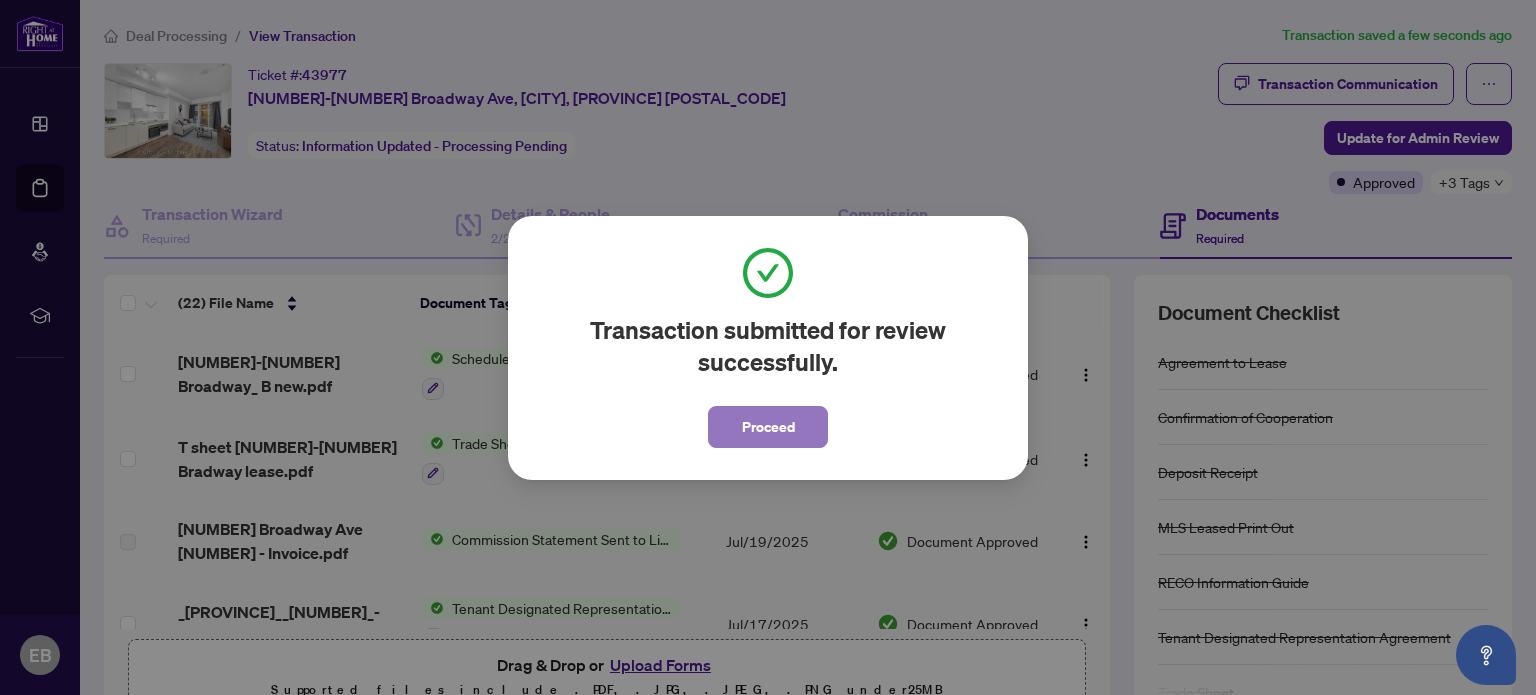 click on "Proceed" at bounding box center [768, 427] 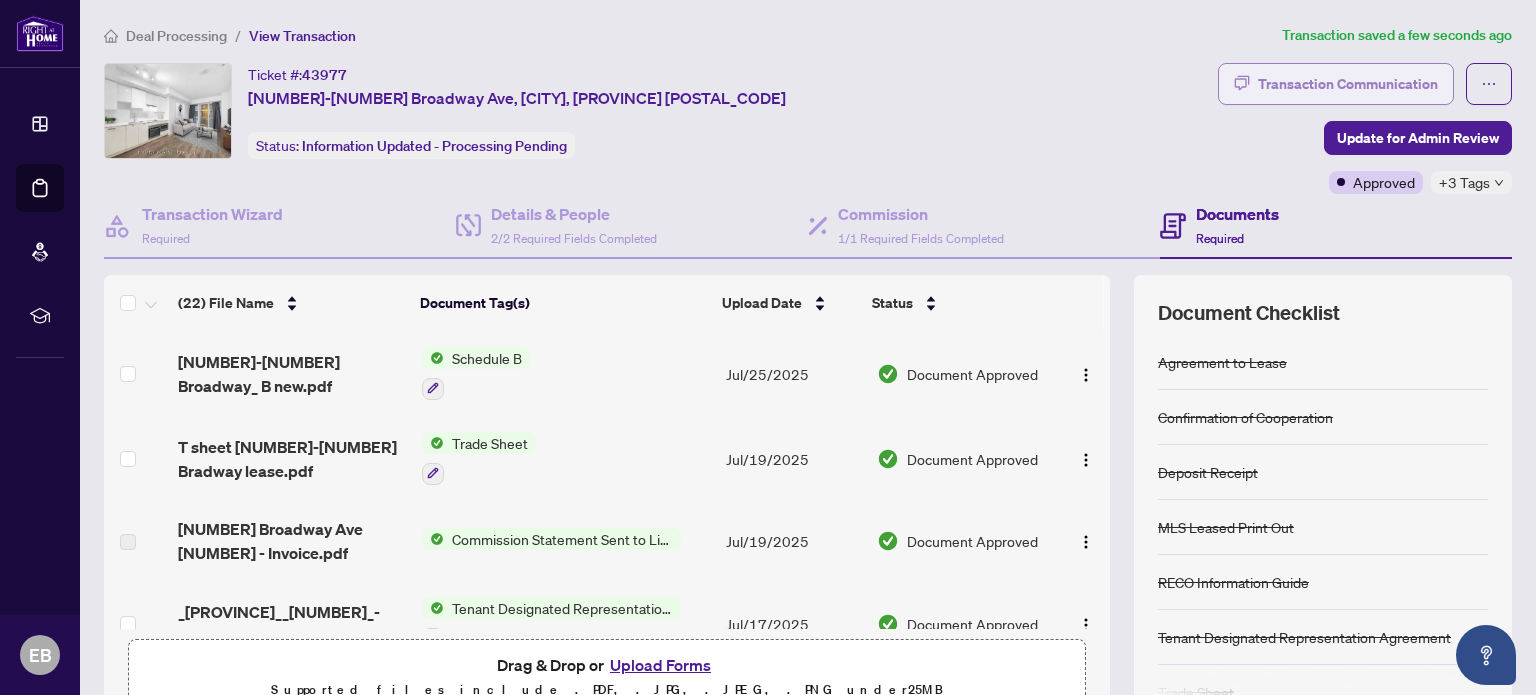 click on "Transaction Communication" at bounding box center (1348, 84) 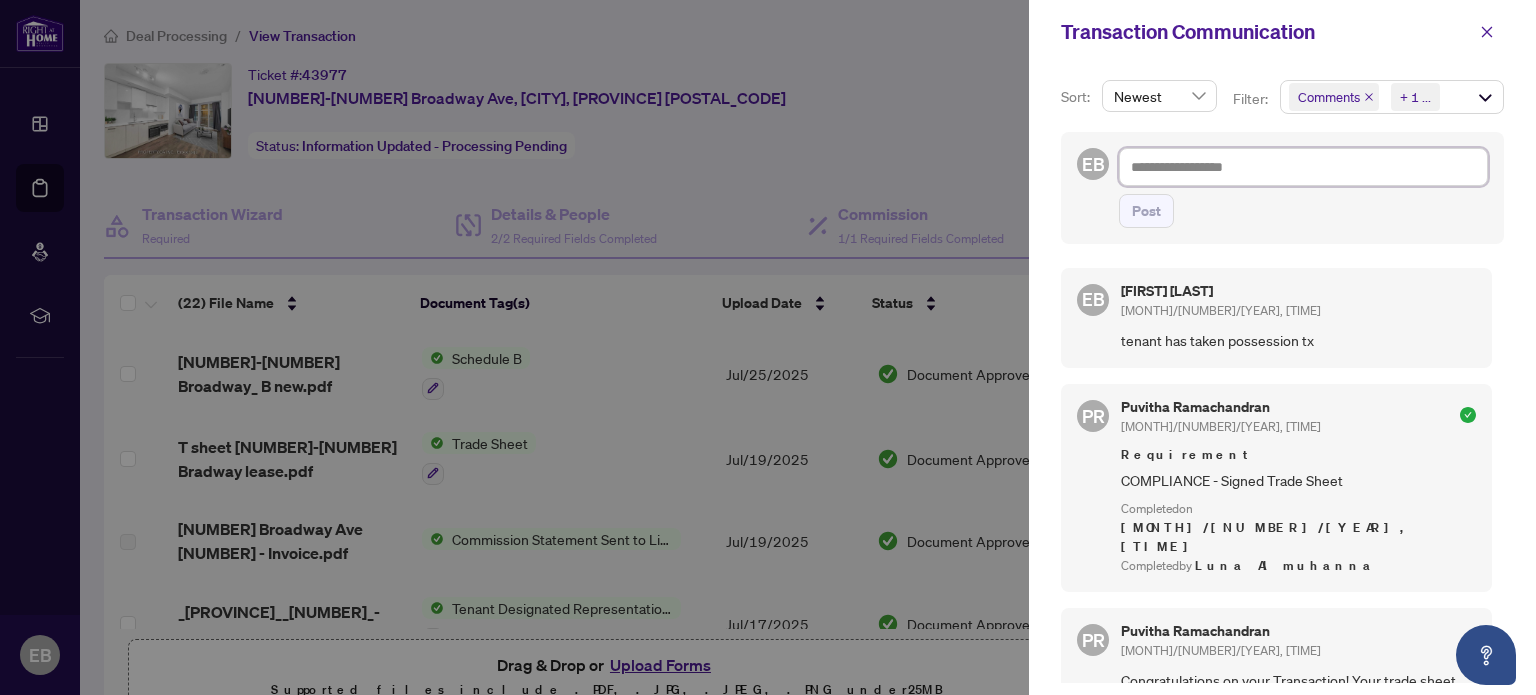 click at bounding box center (1303, 167) 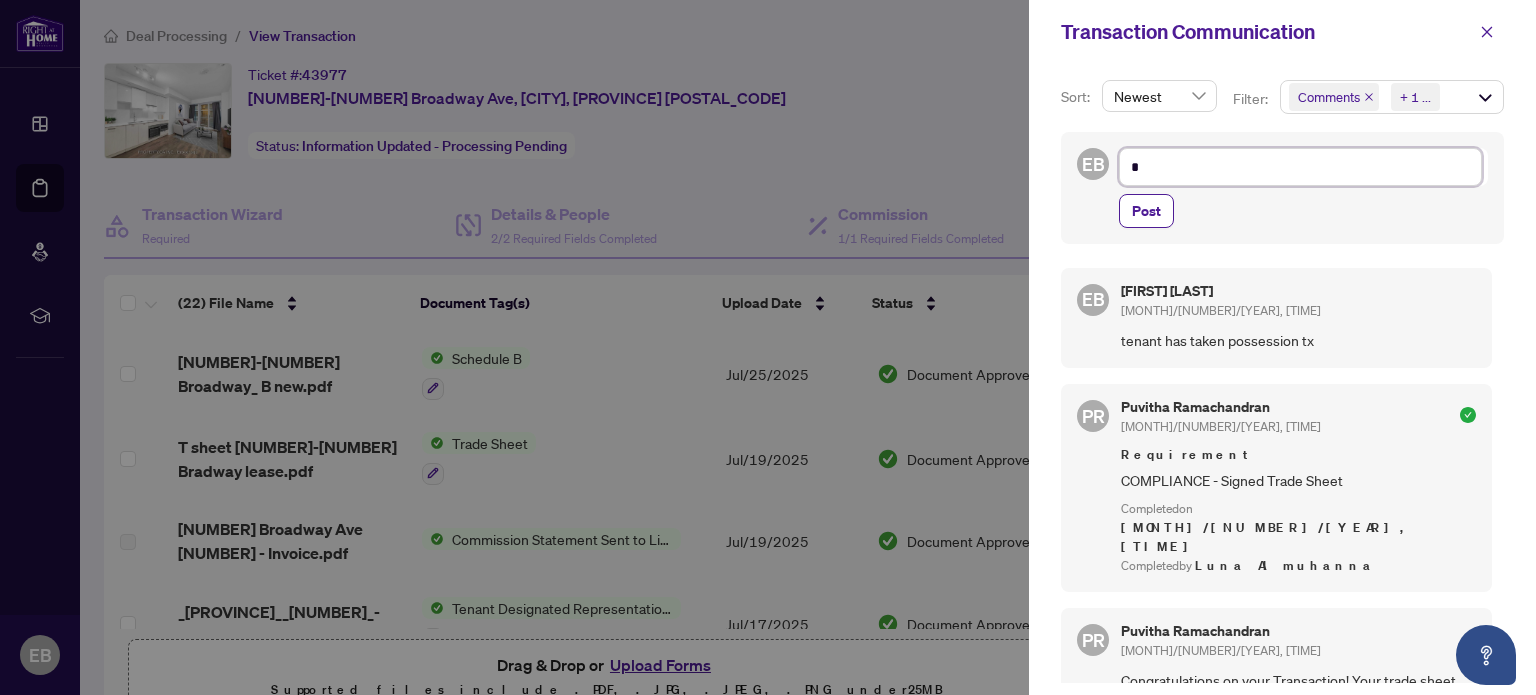 type on "**" 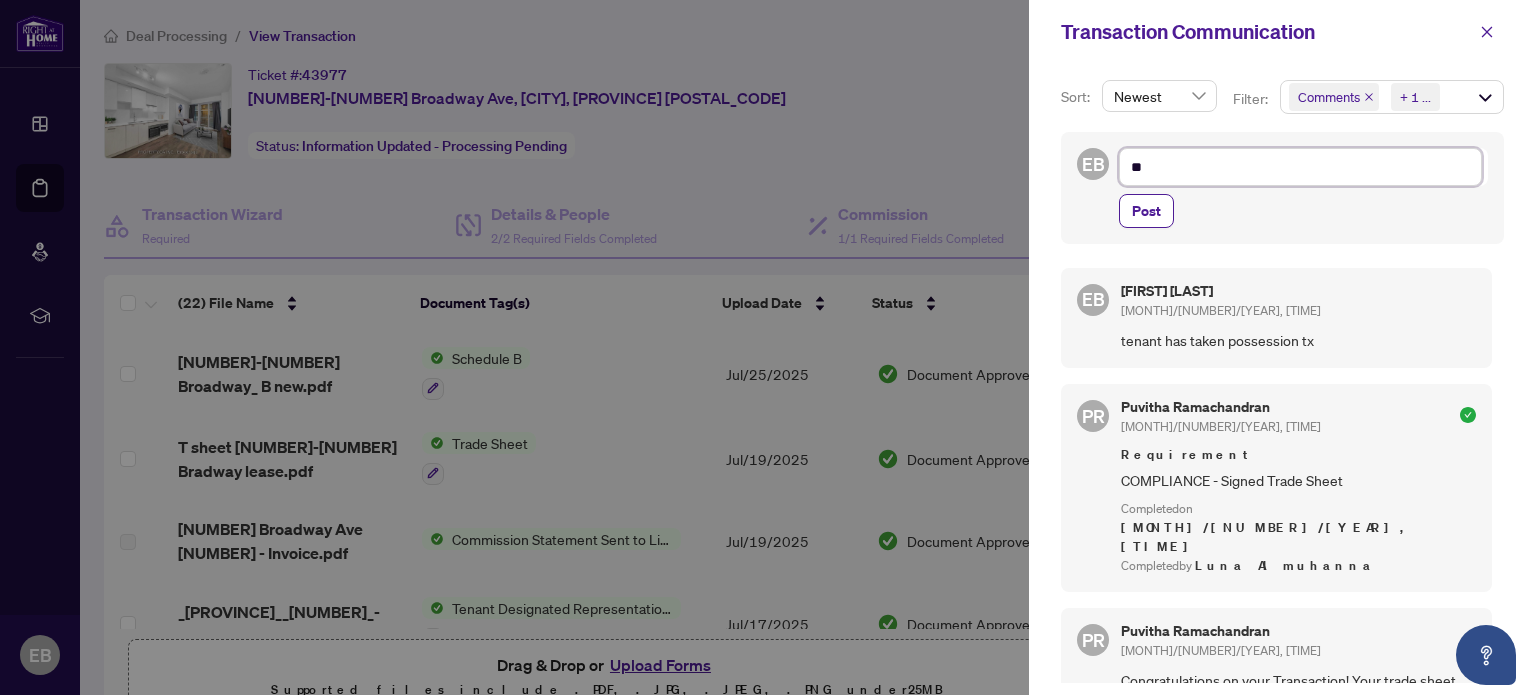 type on "***" 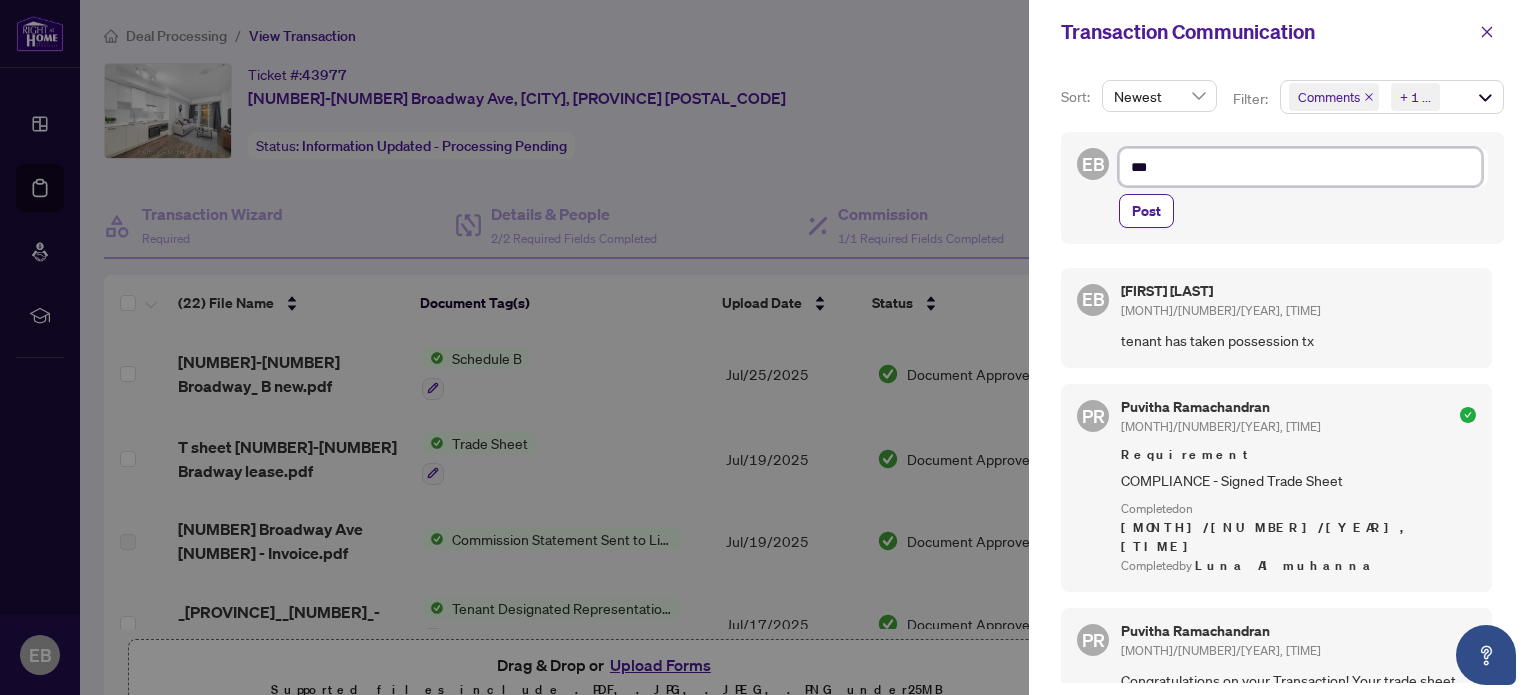 type on "****" 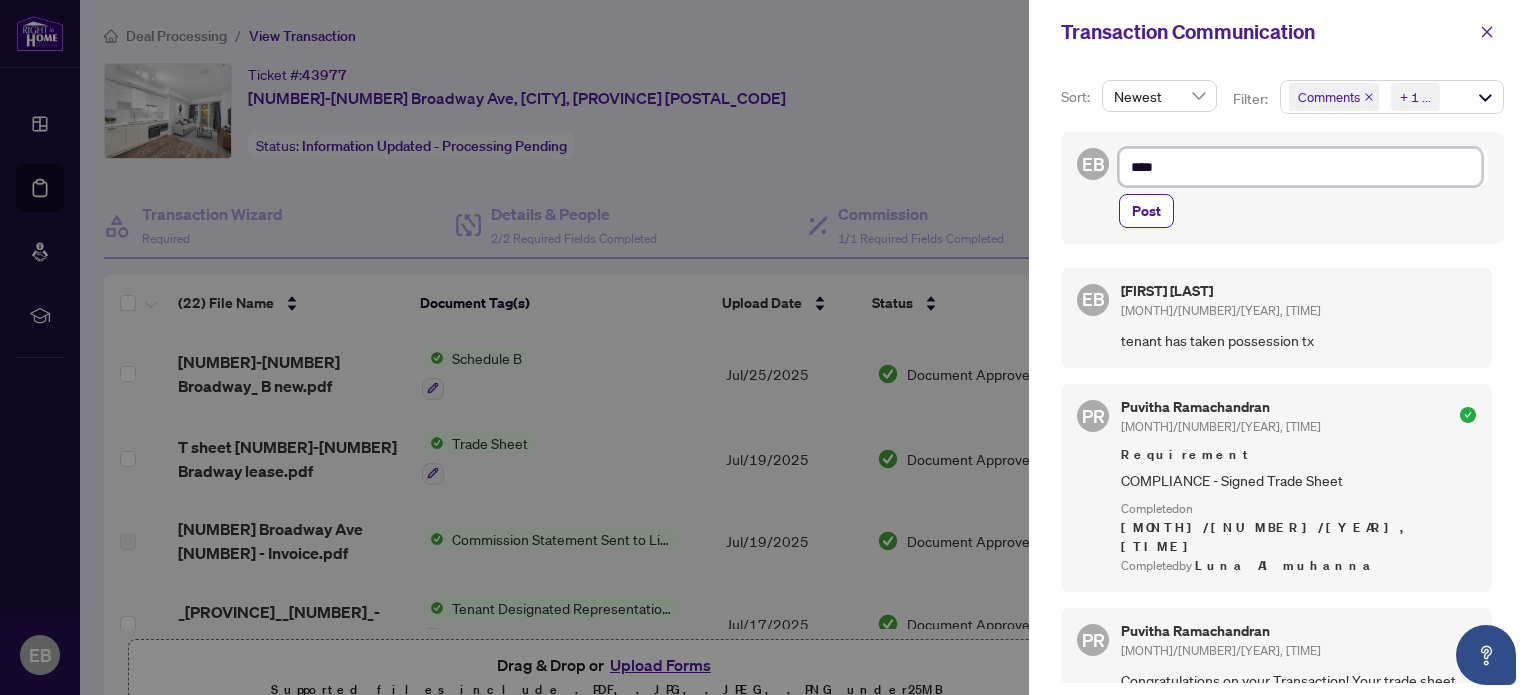 type on "*****" 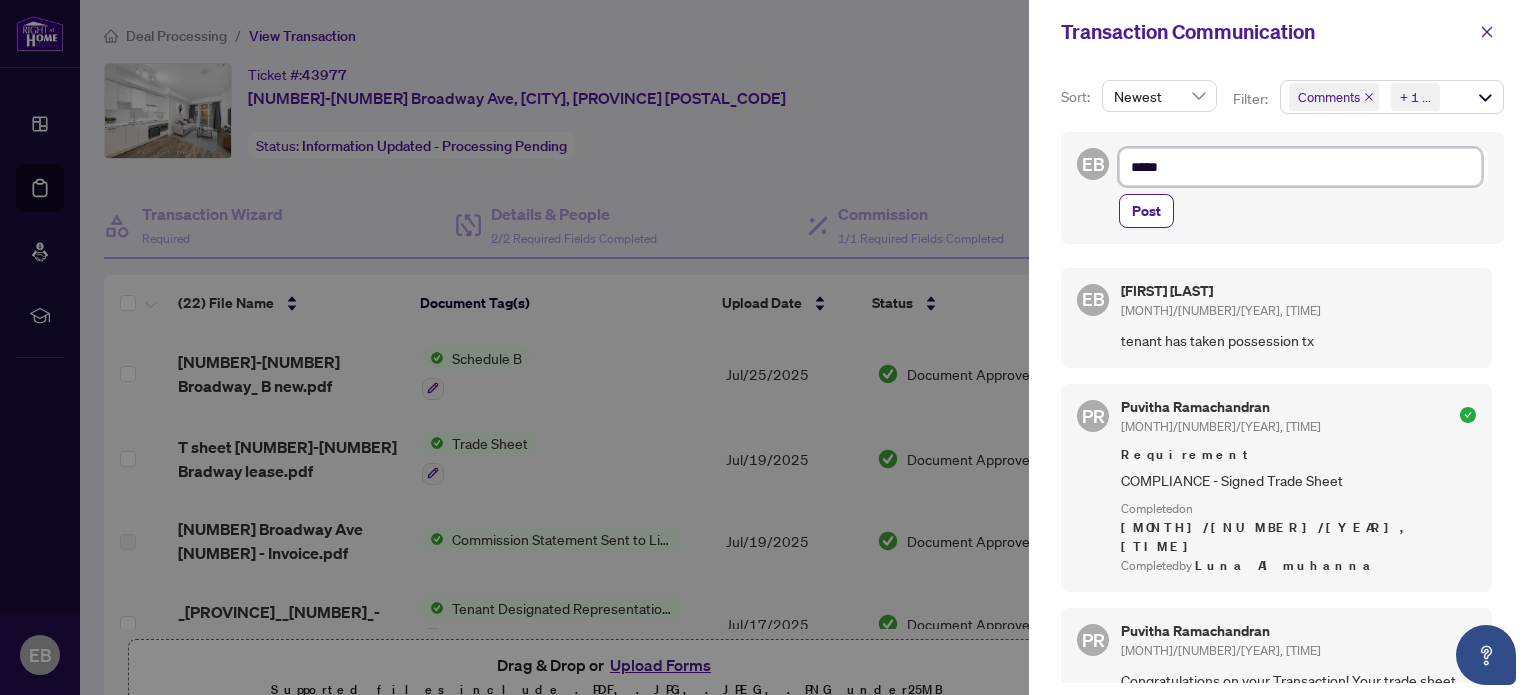 type on "******" 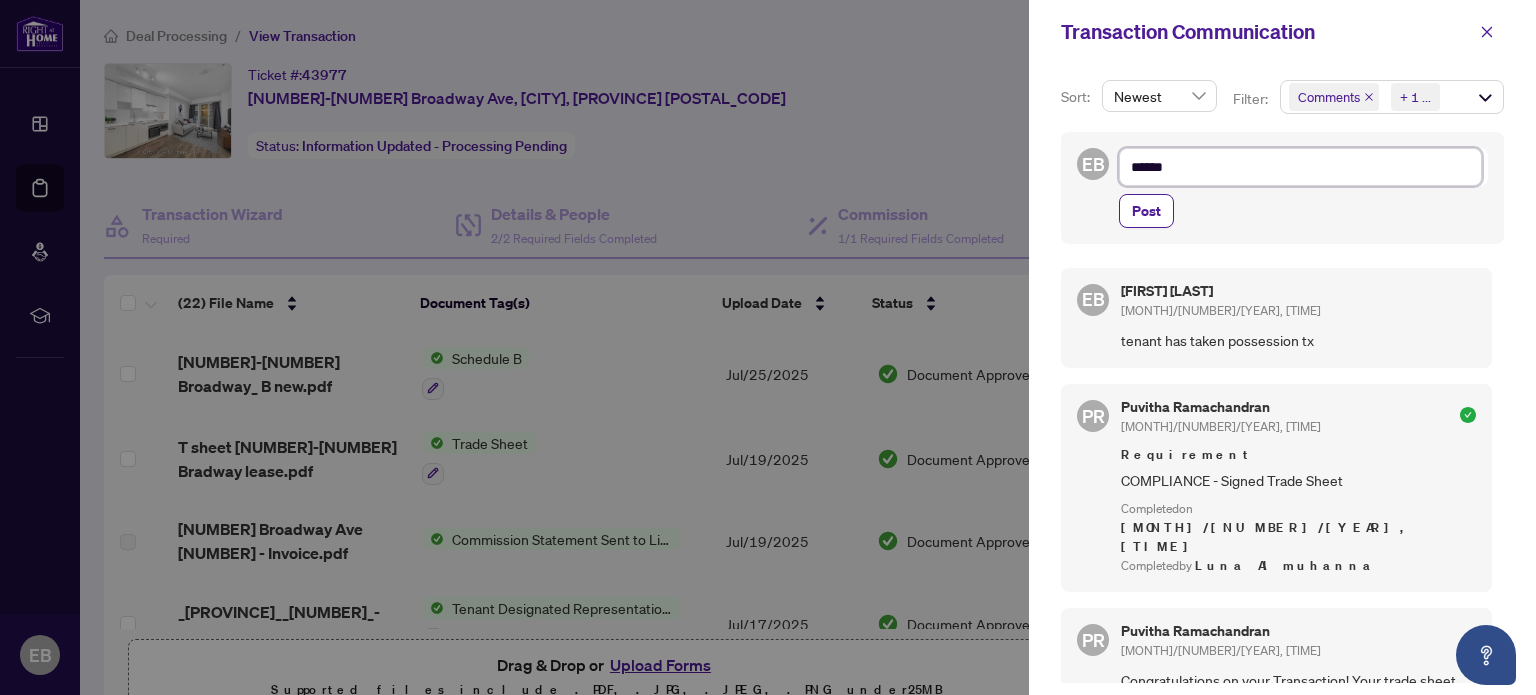 type on "******" 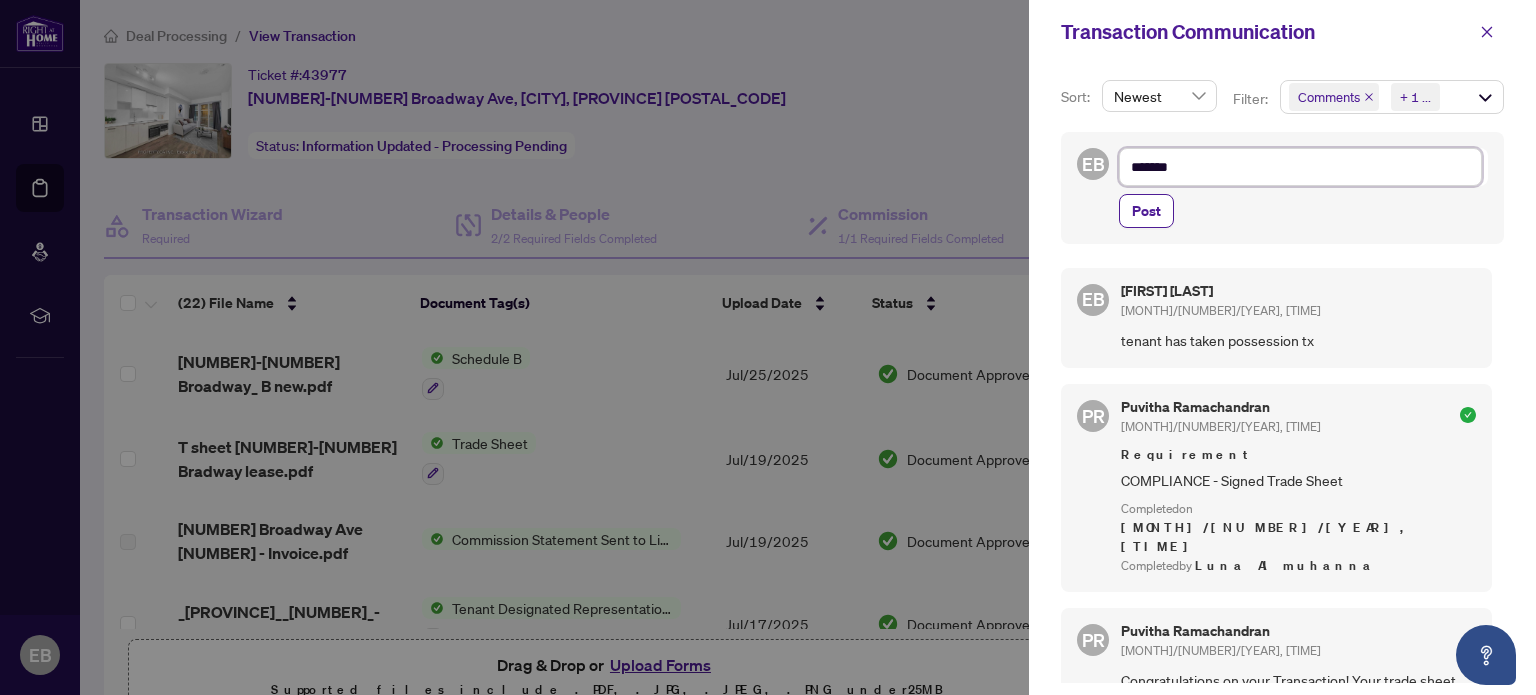 type on "********" 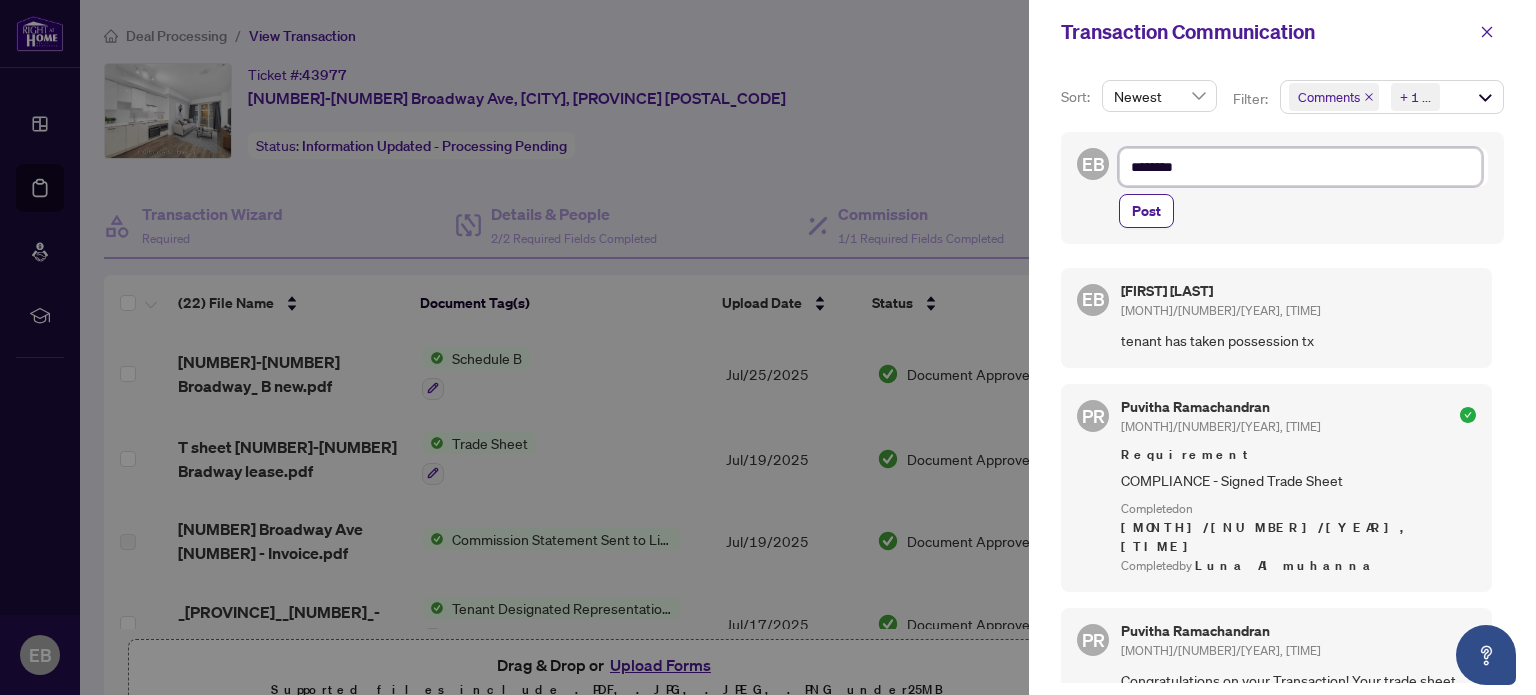 type on "*********" 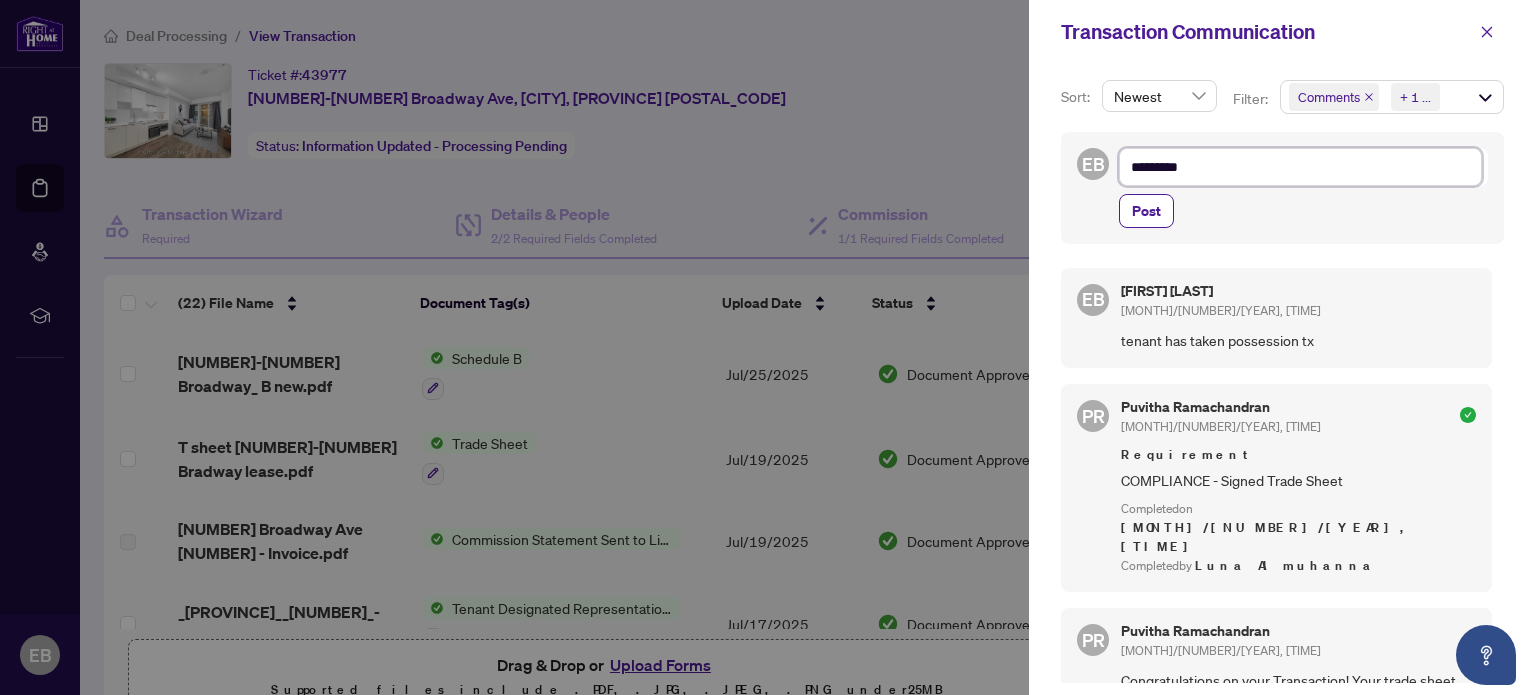 type on "**********" 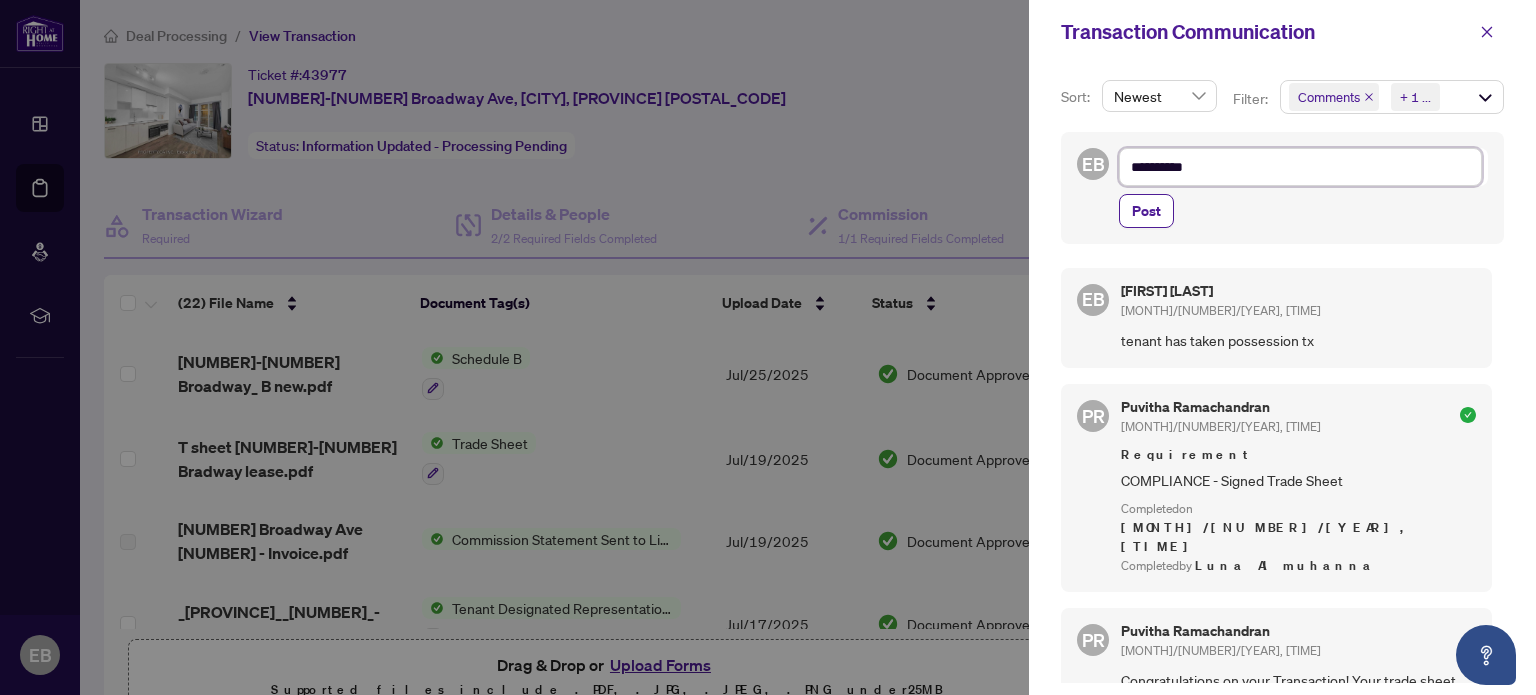type on "**********" 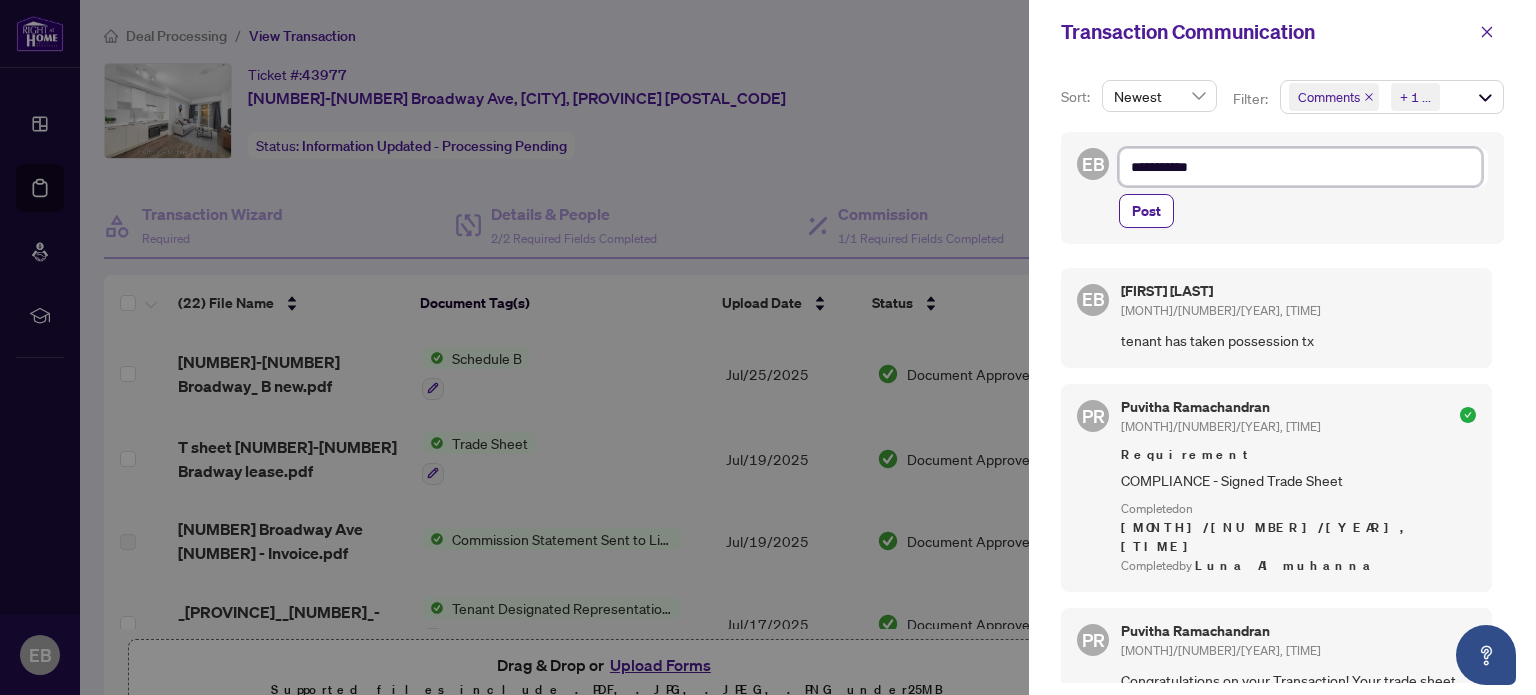 type on "**********" 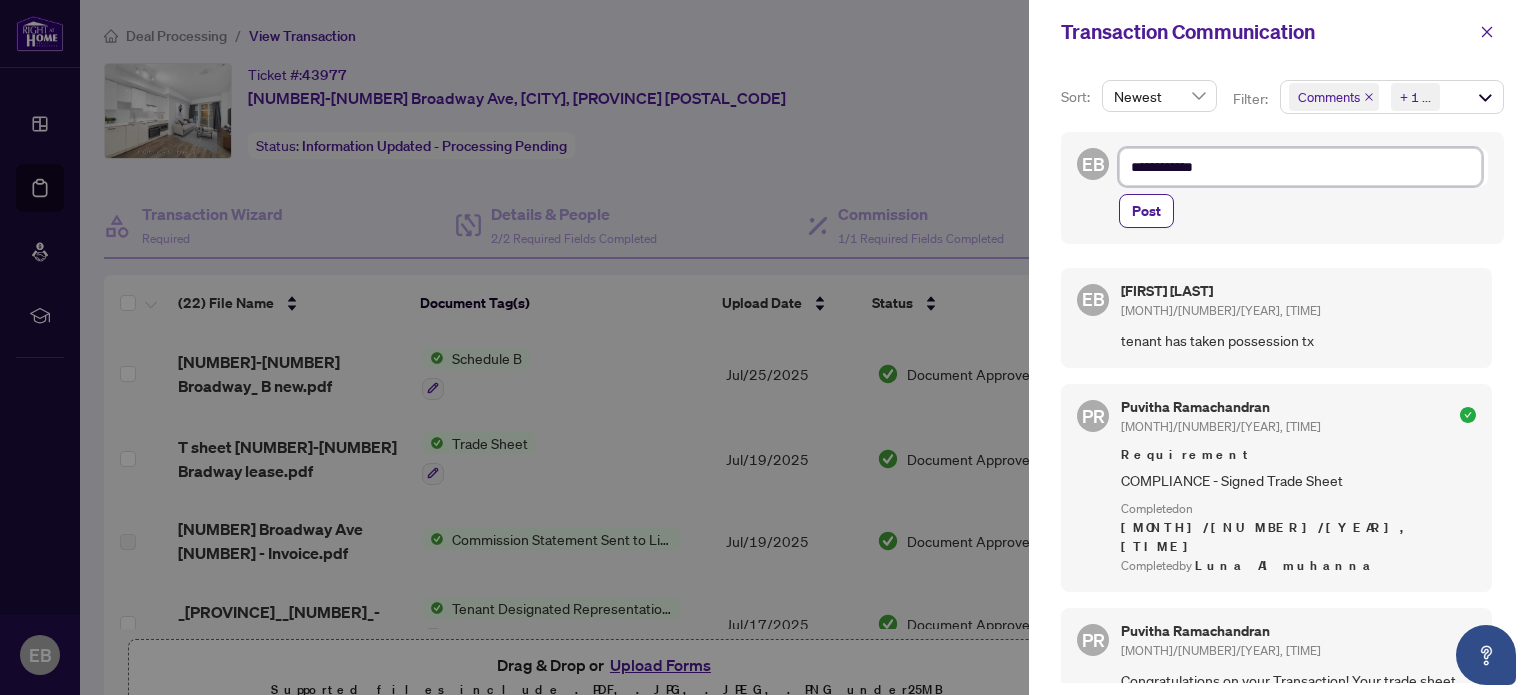 type on "**********" 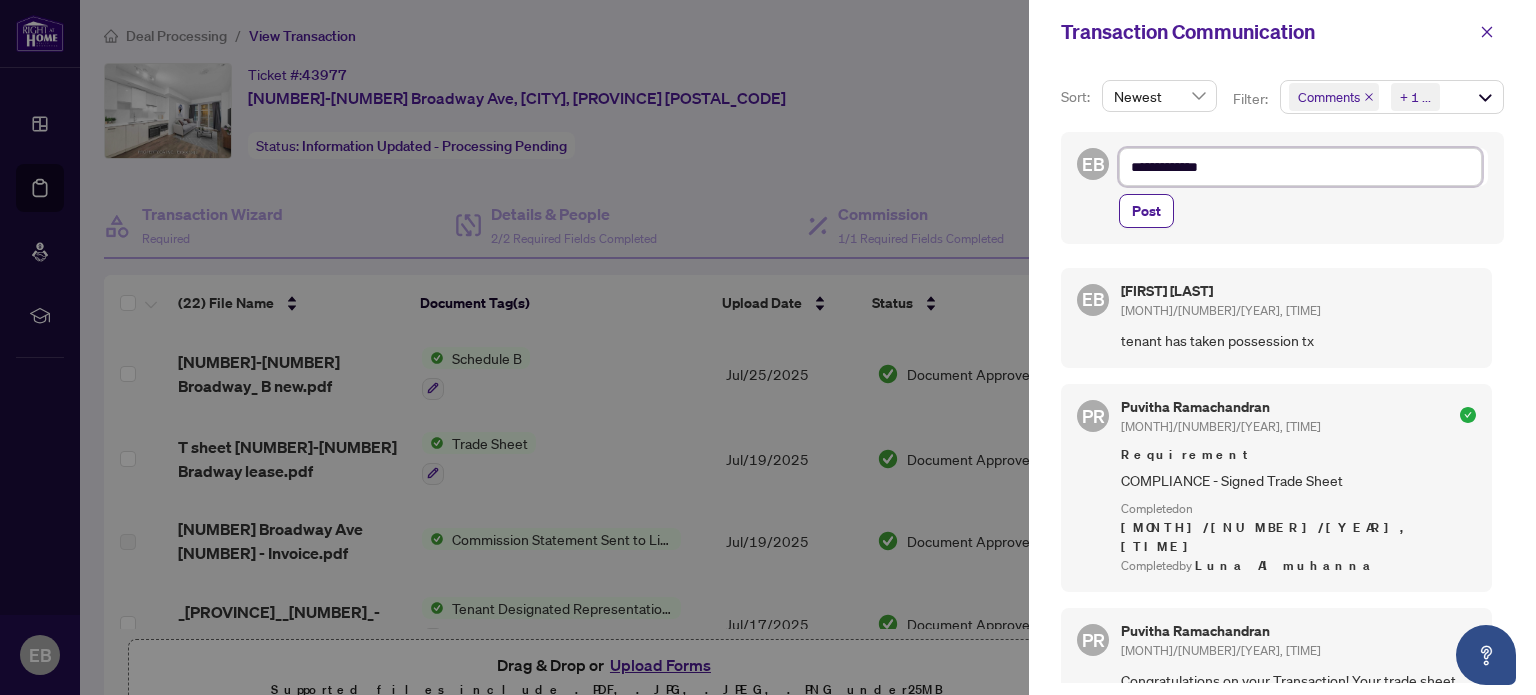 type on "**********" 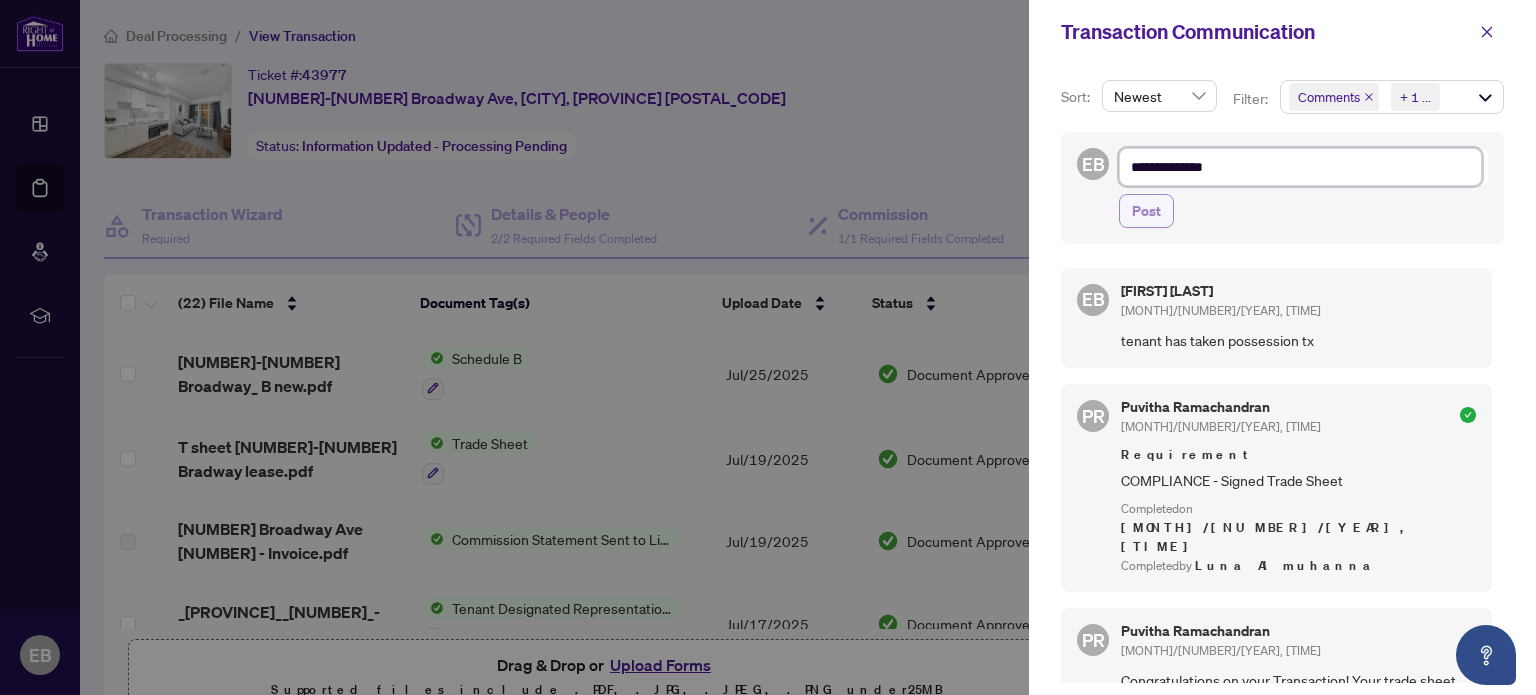 type on "**********" 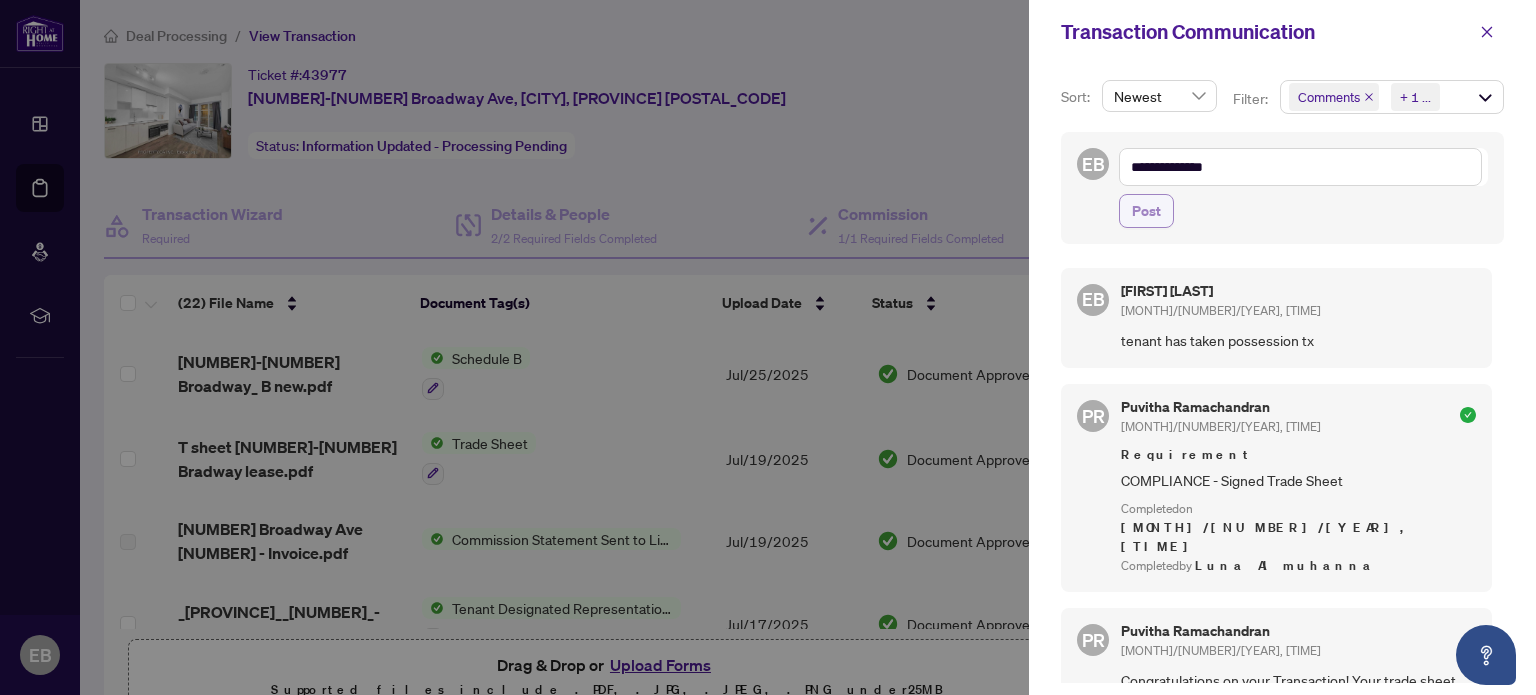 click on "Post" at bounding box center (1146, 211) 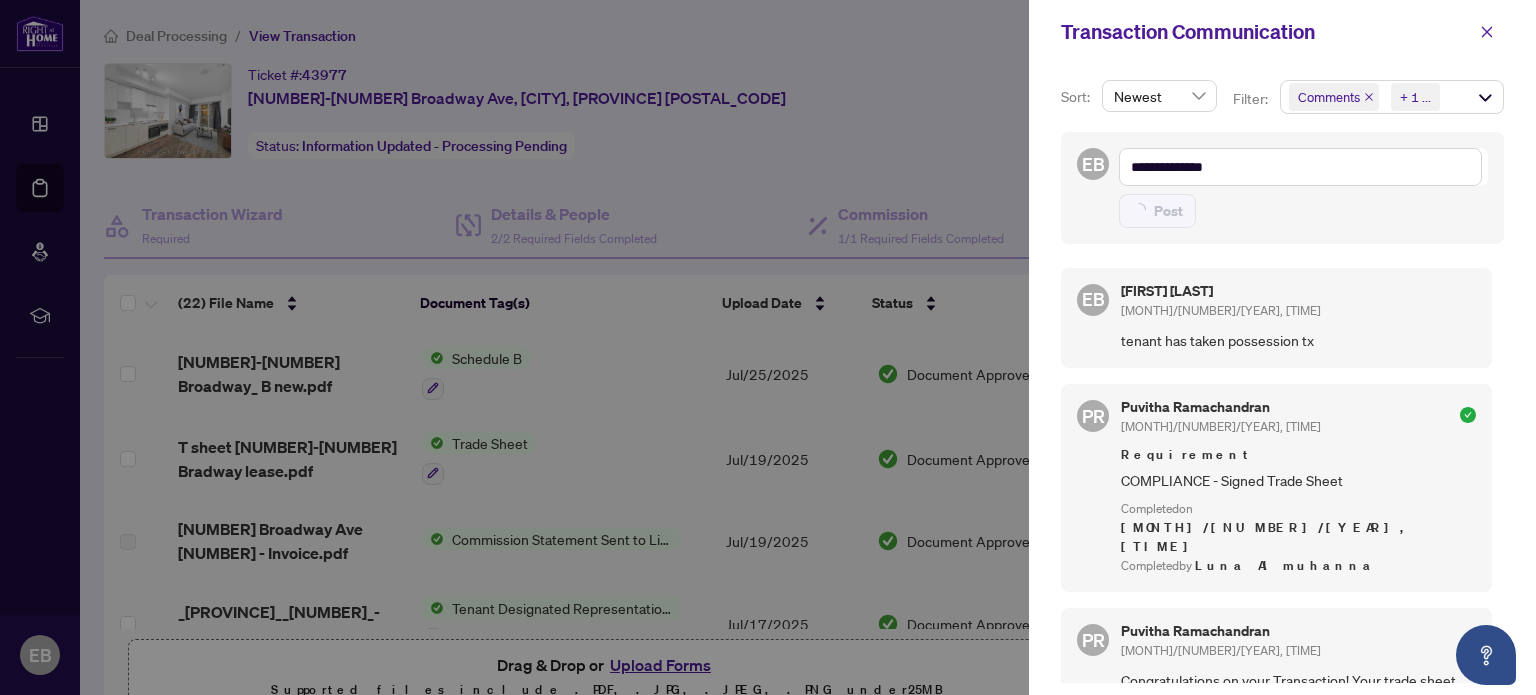 type 